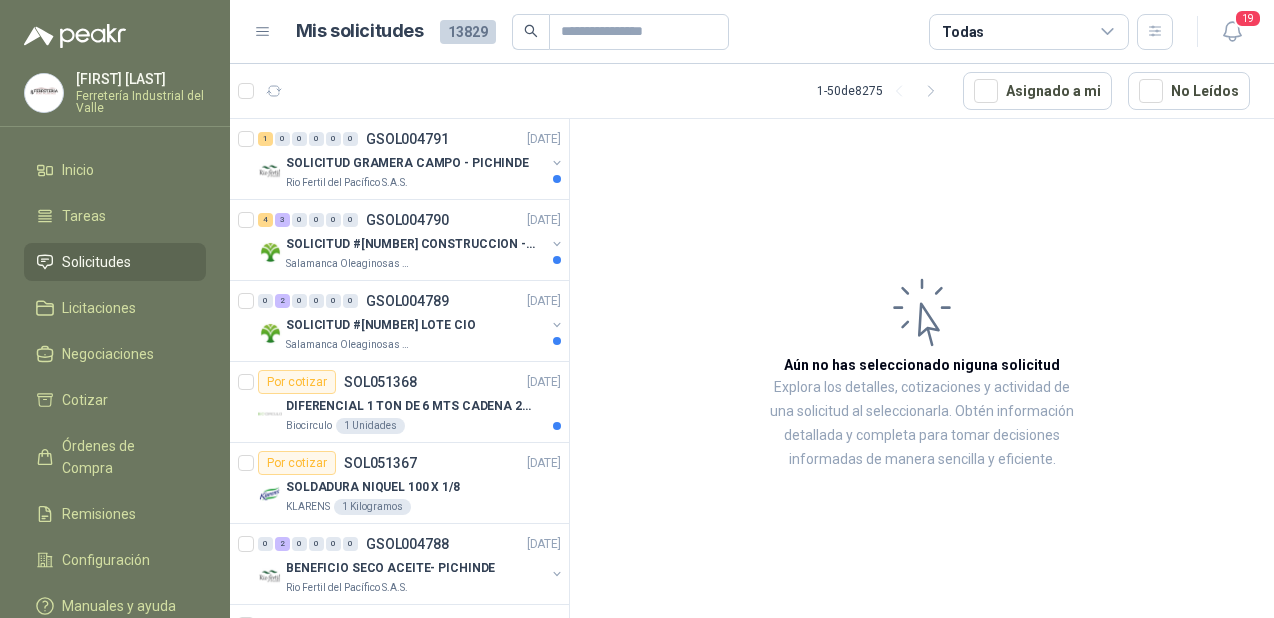 scroll, scrollTop: 0, scrollLeft: 0, axis: both 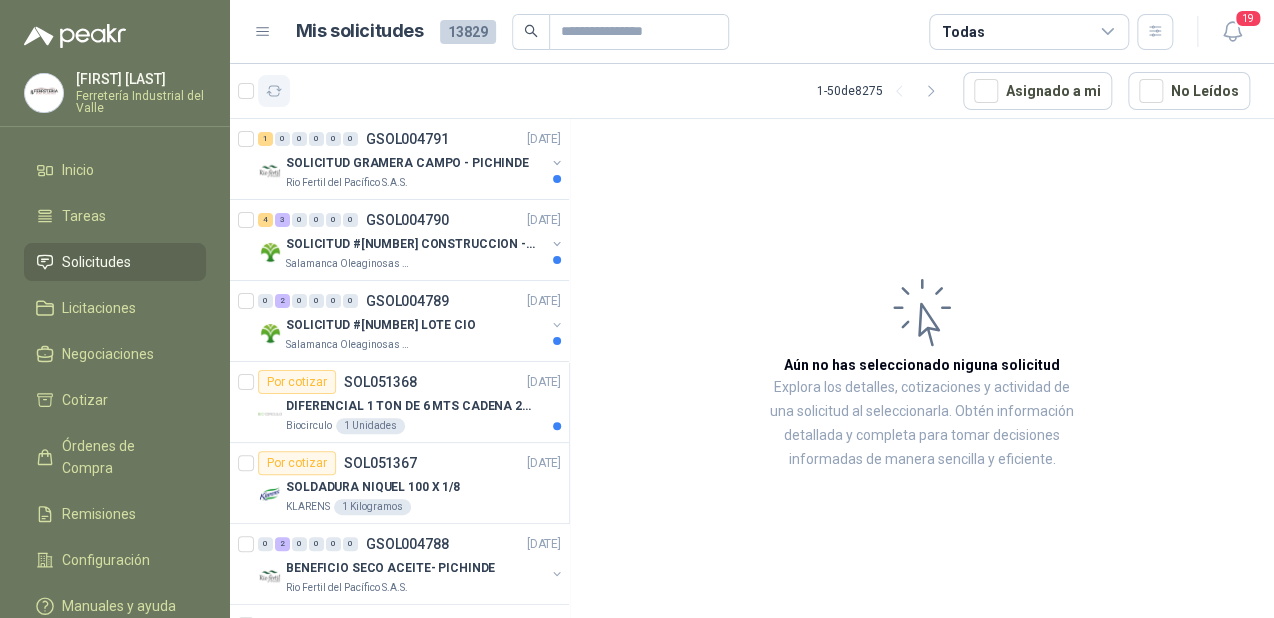 click 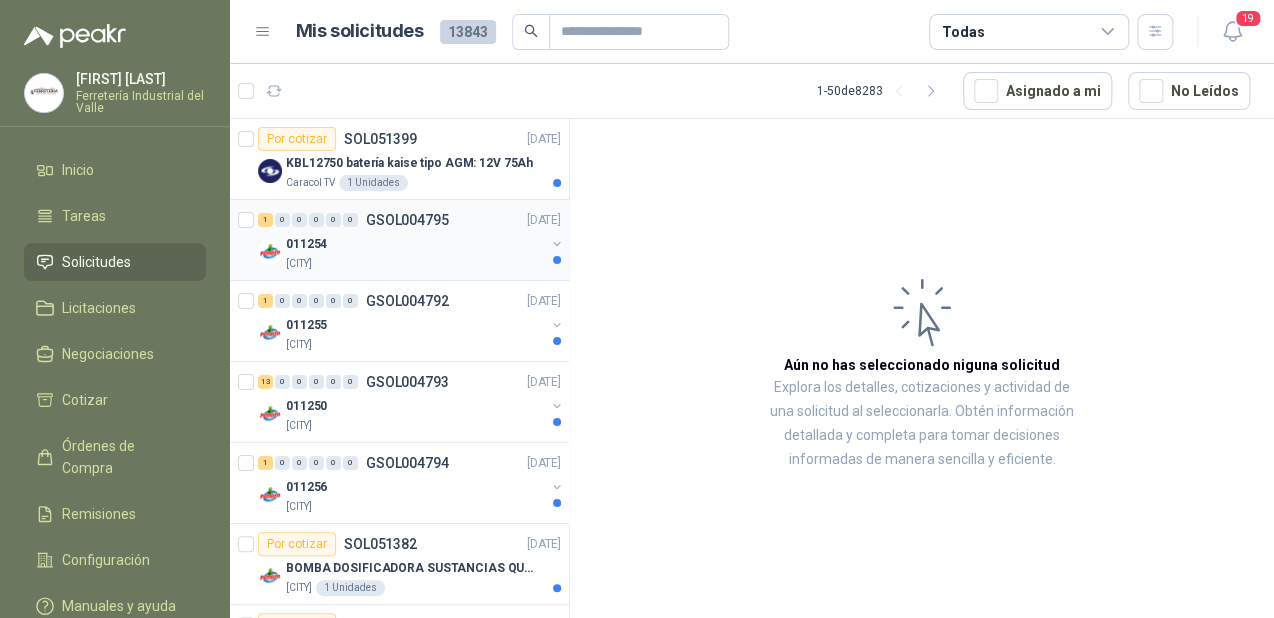 click on "[CITY]" at bounding box center [415, 264] 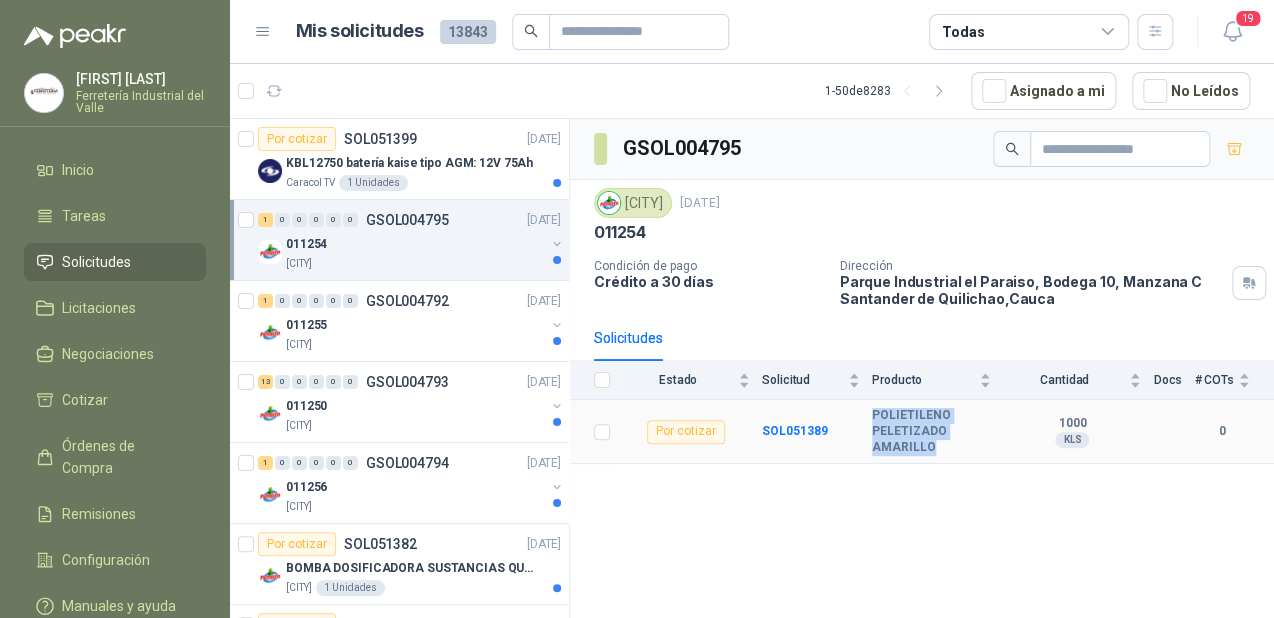 drag, startPoint x: 928, startPoint y: 448, endPoint x: 851, endPoint y: 428, distance: 79.555016 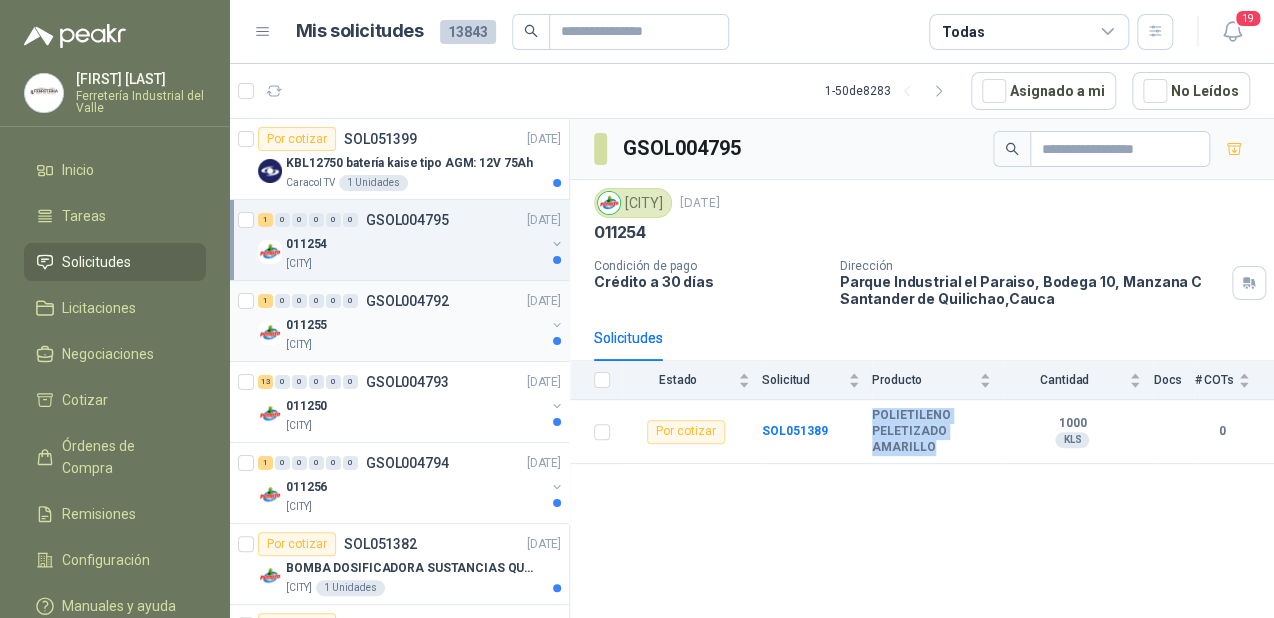 click on "GSOL004792" at bounding box center (407, 301) 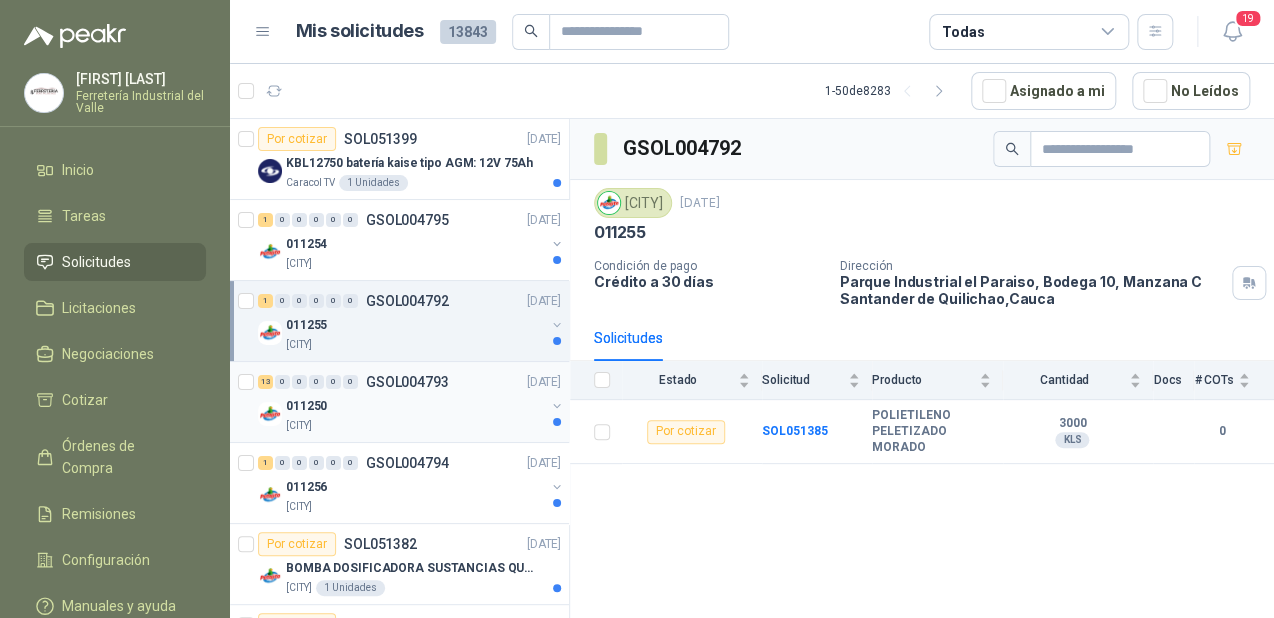 click on "[CITY]" at bounding box center [415, 426] 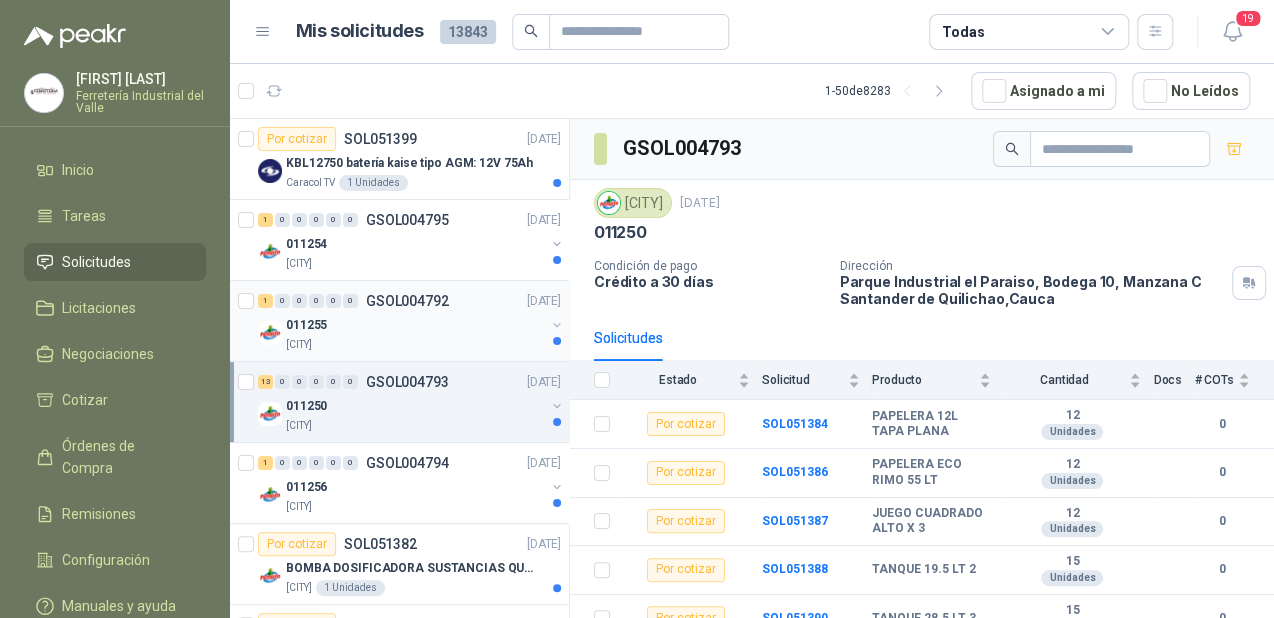 click on "011255" at bounding box center (415, 325) 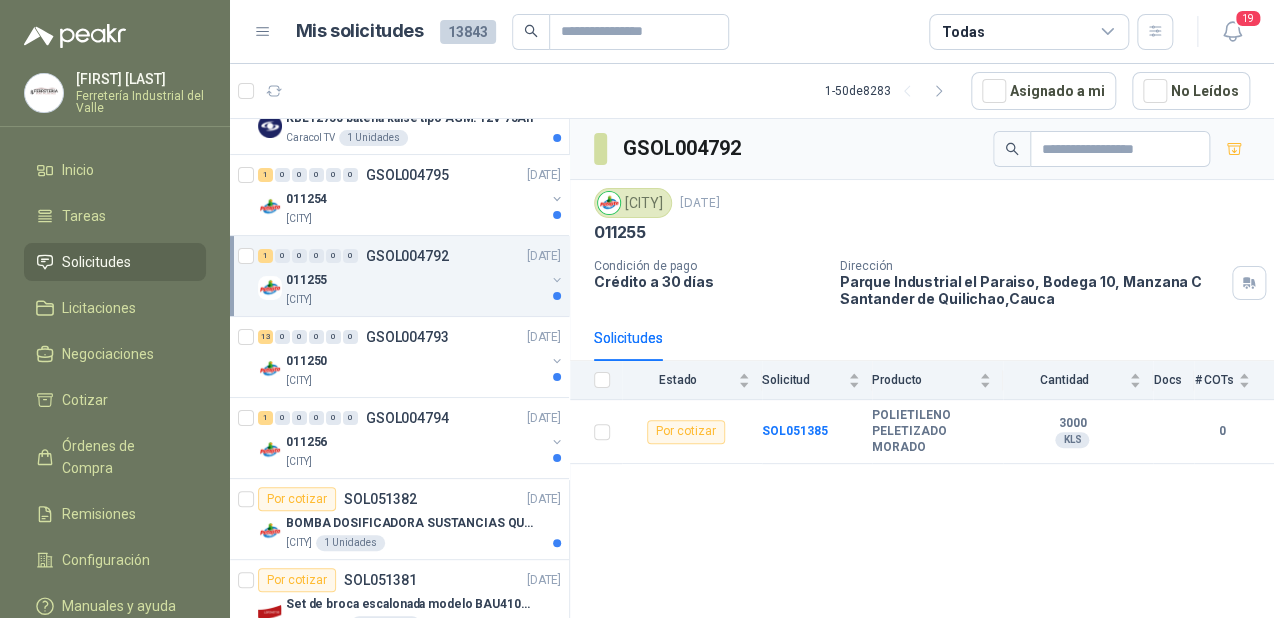 scroll, scrollTop: 80, scrollLeft: 0, axis: vertical 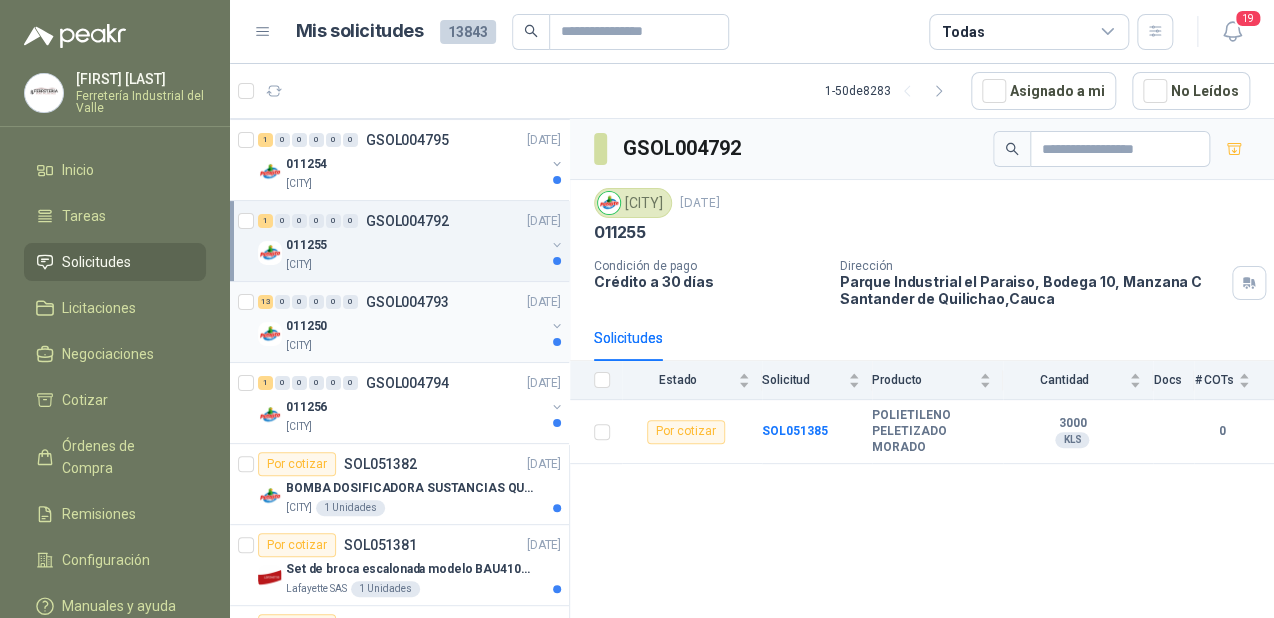 click on "011250" at bounding box center [415, 326] 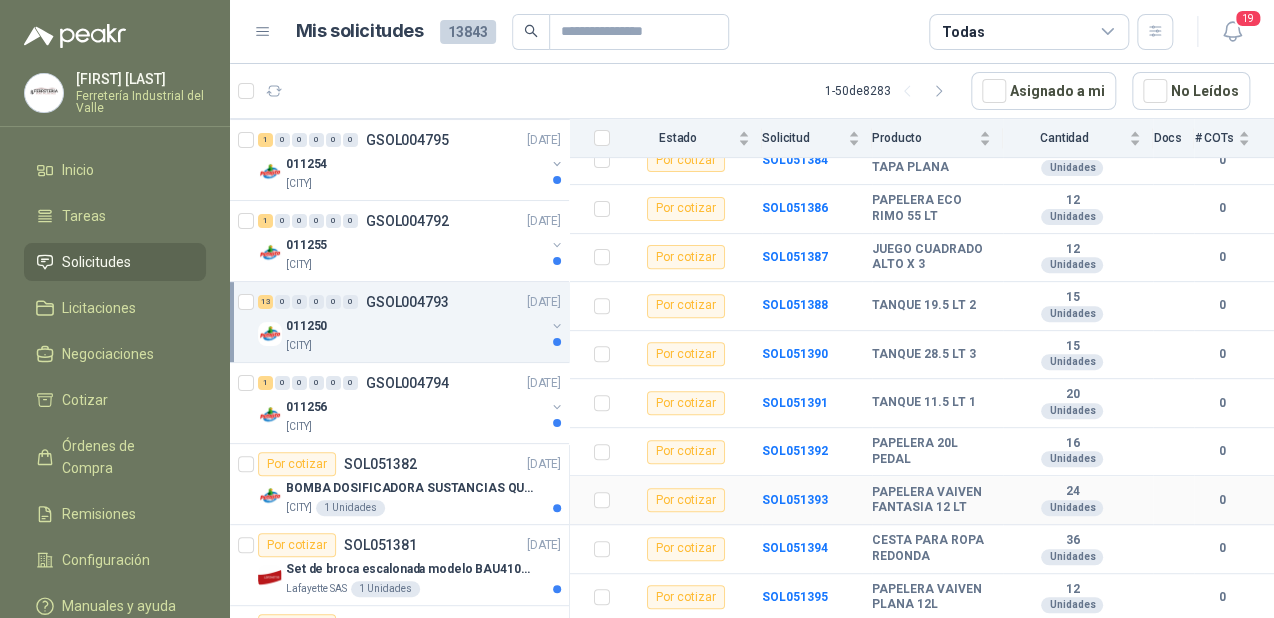 scroll, scrollTop: 240, scrollLeft: 0, axis: vertical 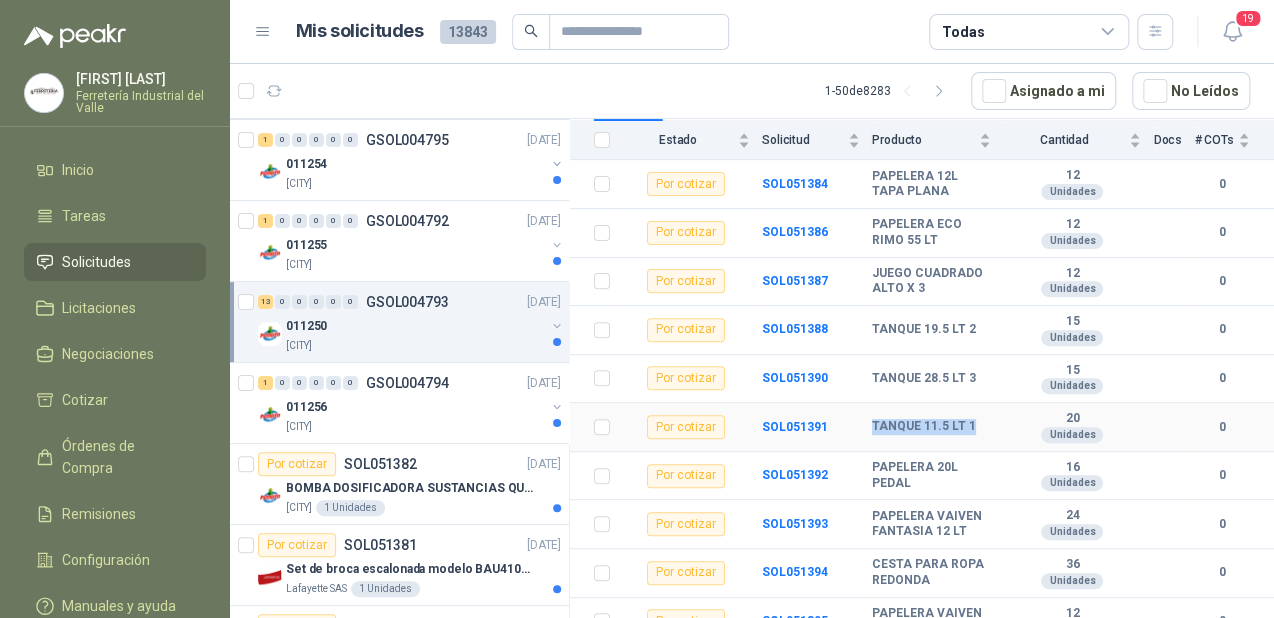 drag, startPoint x: 976, startPoint y: 439, endPoint x: 865, endPoint y: 434, distance: 111.11256 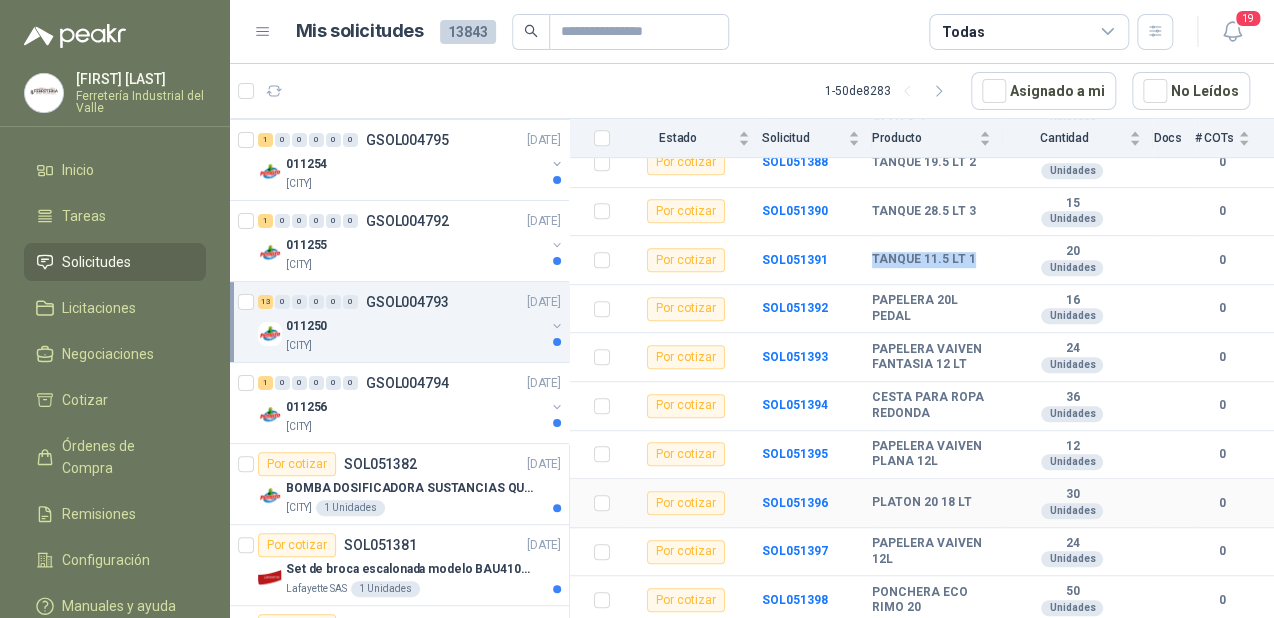 scroll, scrollTop: 420, scrollLeft: 0, axis: vertical 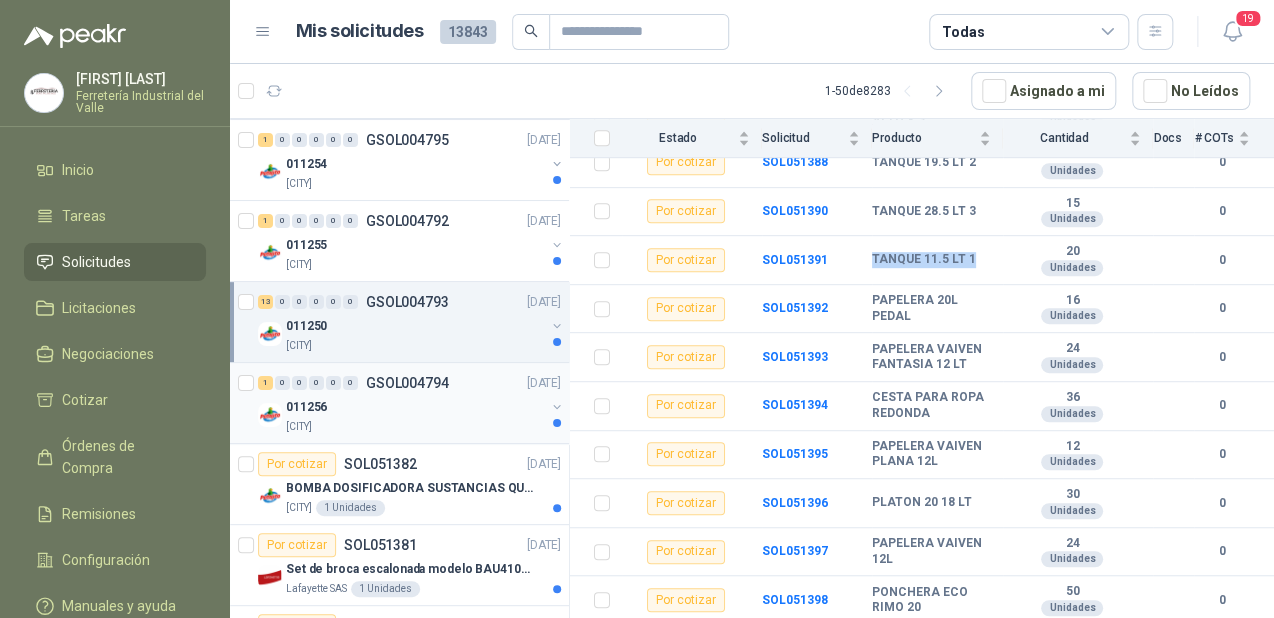 click on "1   0   0   0   0   0   GSOL004794" at bounding box center (353, 383) 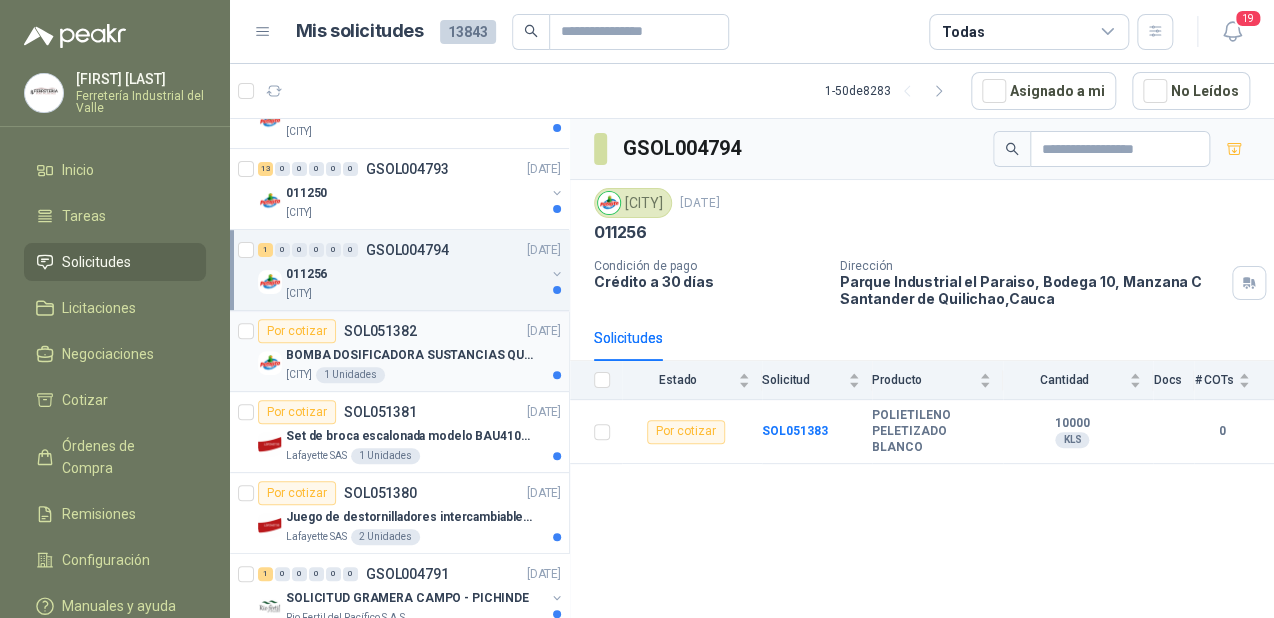 scroll, scrollTop: 240, scrollLeft: 0, axis: vertical 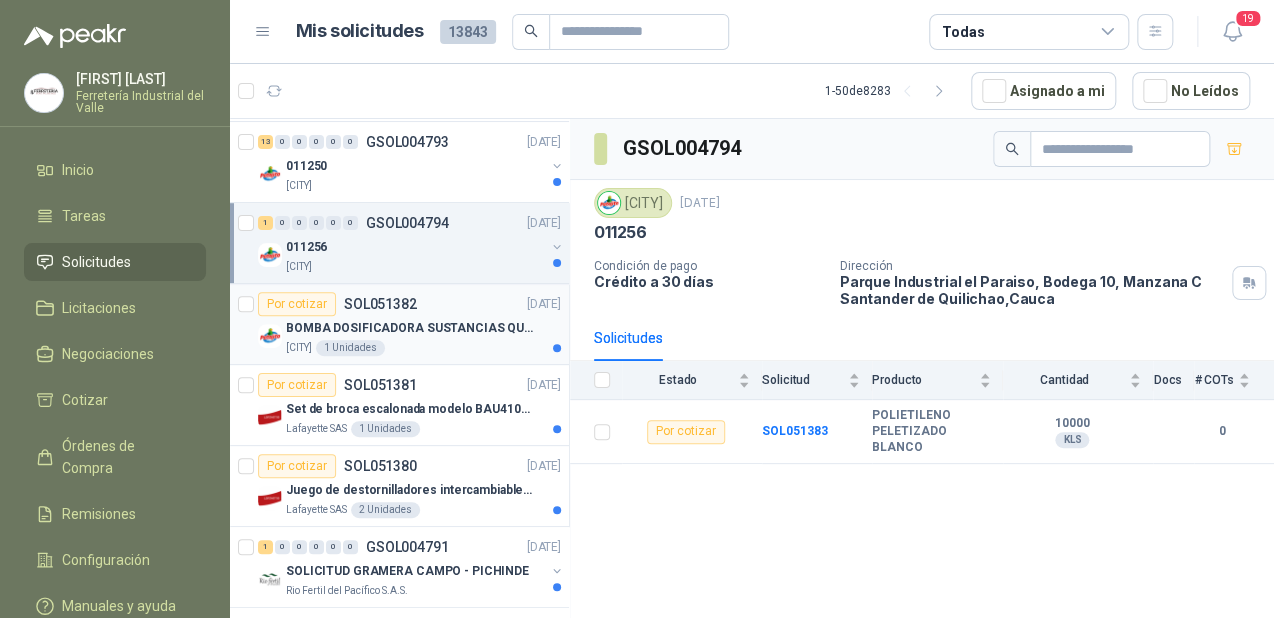 click on "BOMBA DOSIFICADORA SUSTANCIAS QUIMICAS" at bounding box center (410, 328) 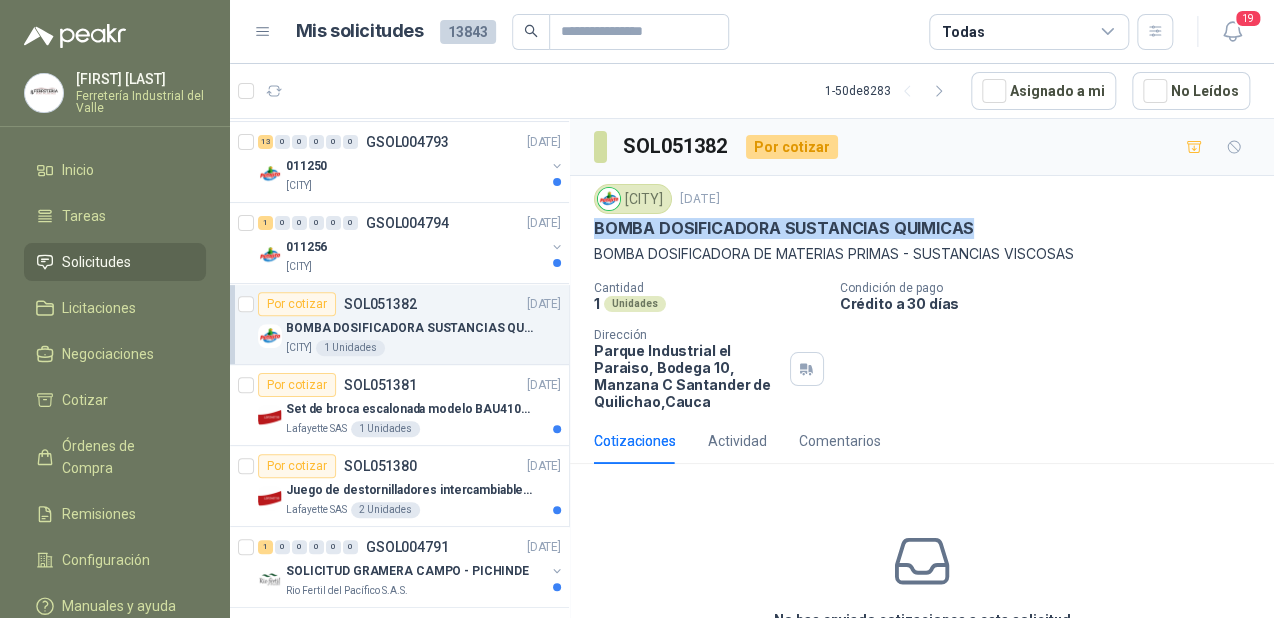 drag, startPoint x: 964, startPoint y: 228, endPoint x: 599, endPoint y: 233, distance: 365.03424 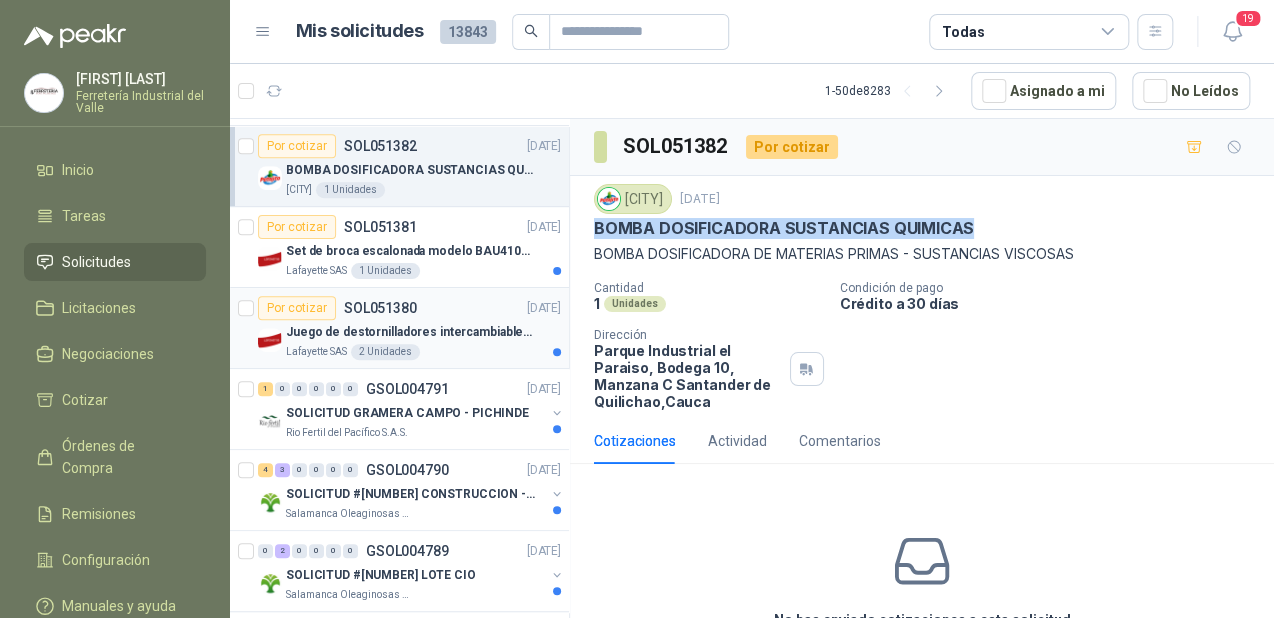 scroll, scrollTop: 400, scrollLeft: 0, axis: vertical 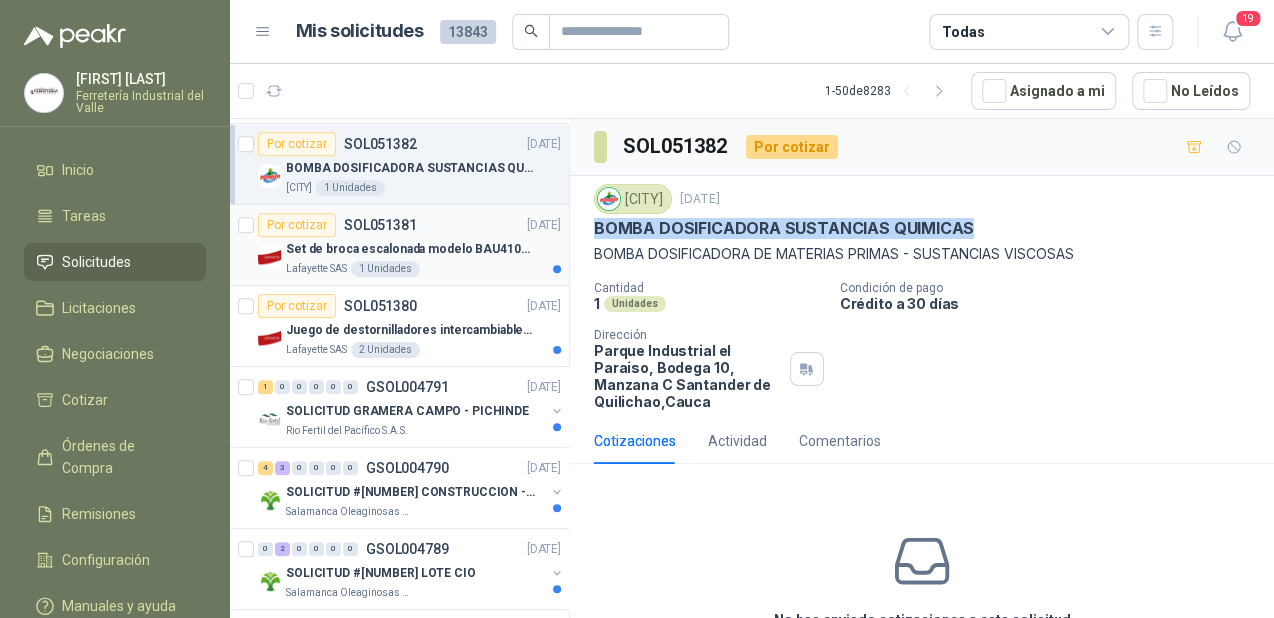 click on "Set de broca escalonada modelo BAU410119" at bounding box center (410, 249) 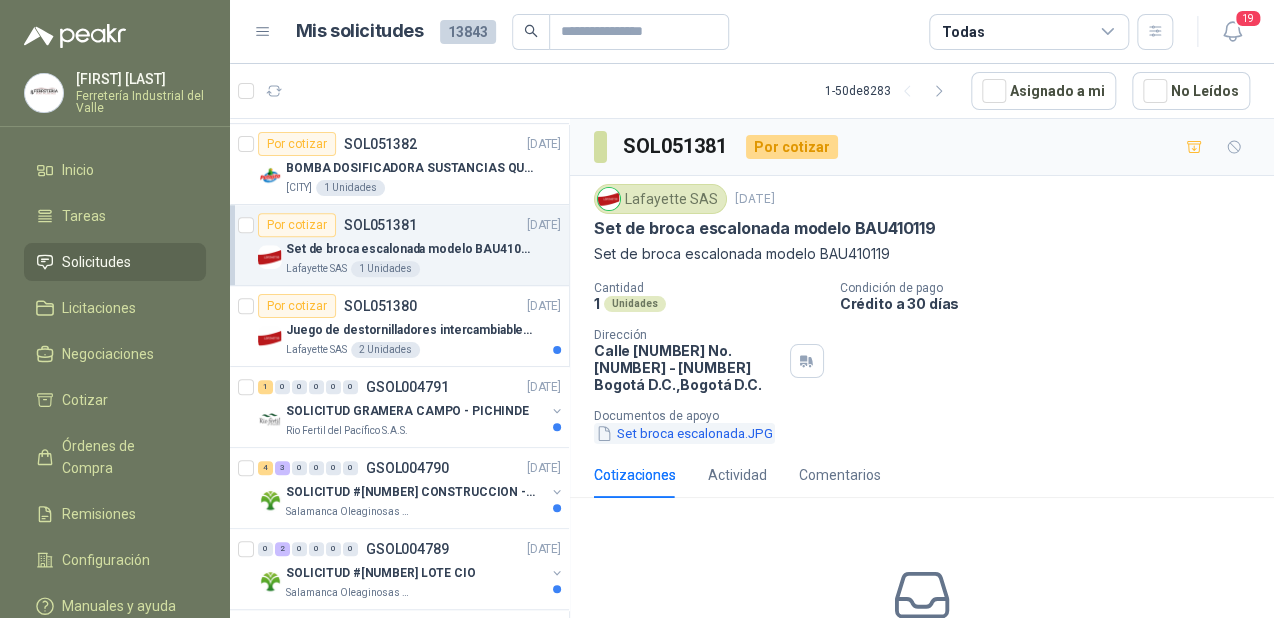 click on "Set broca escalonada.JPG" at bounding box center [684, 433] 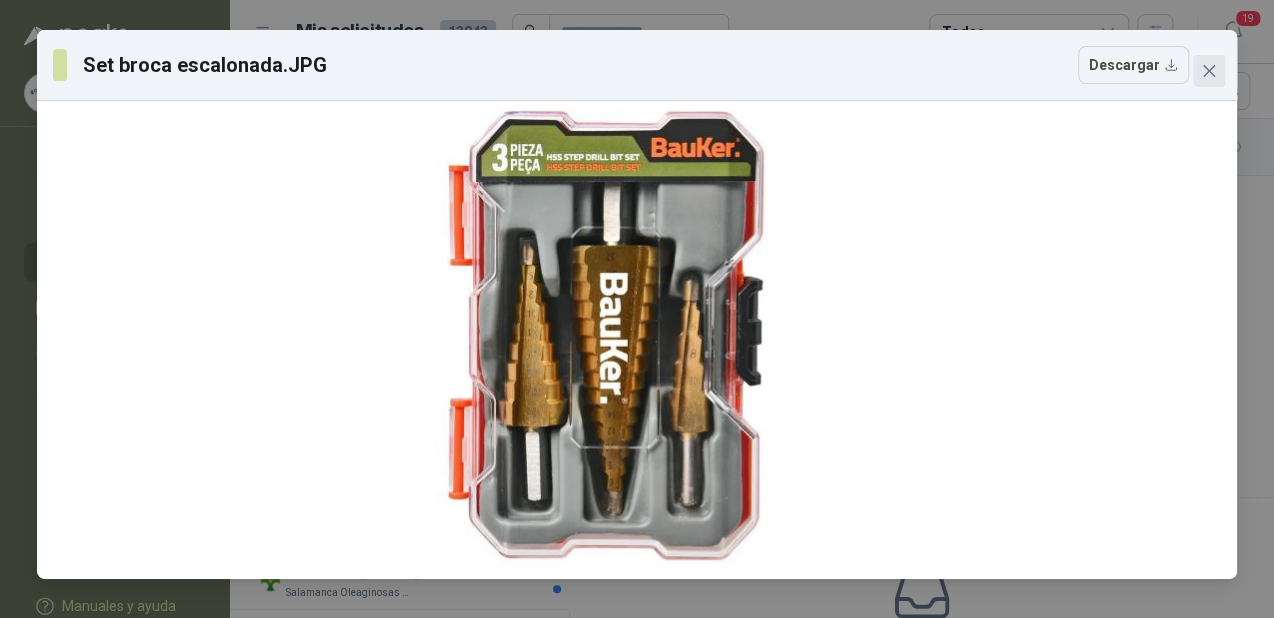 click 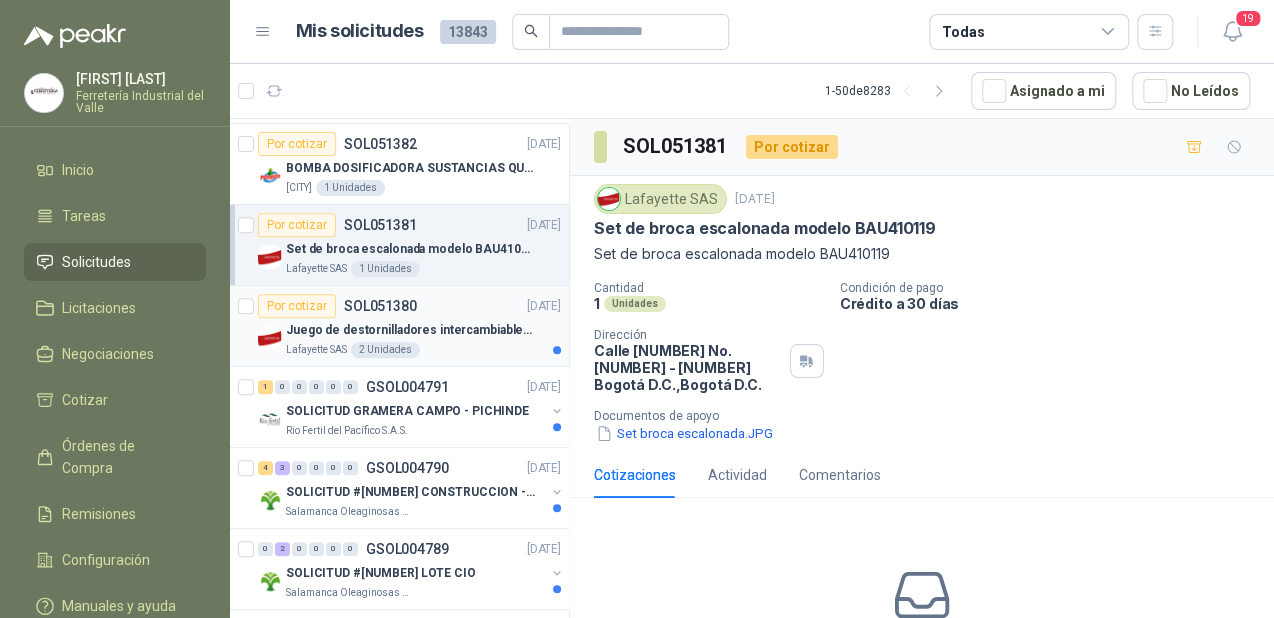 click on "Juego de destornilladores intercambiables de mango aislados Ref: 32288" at bounding box center [410, 330] 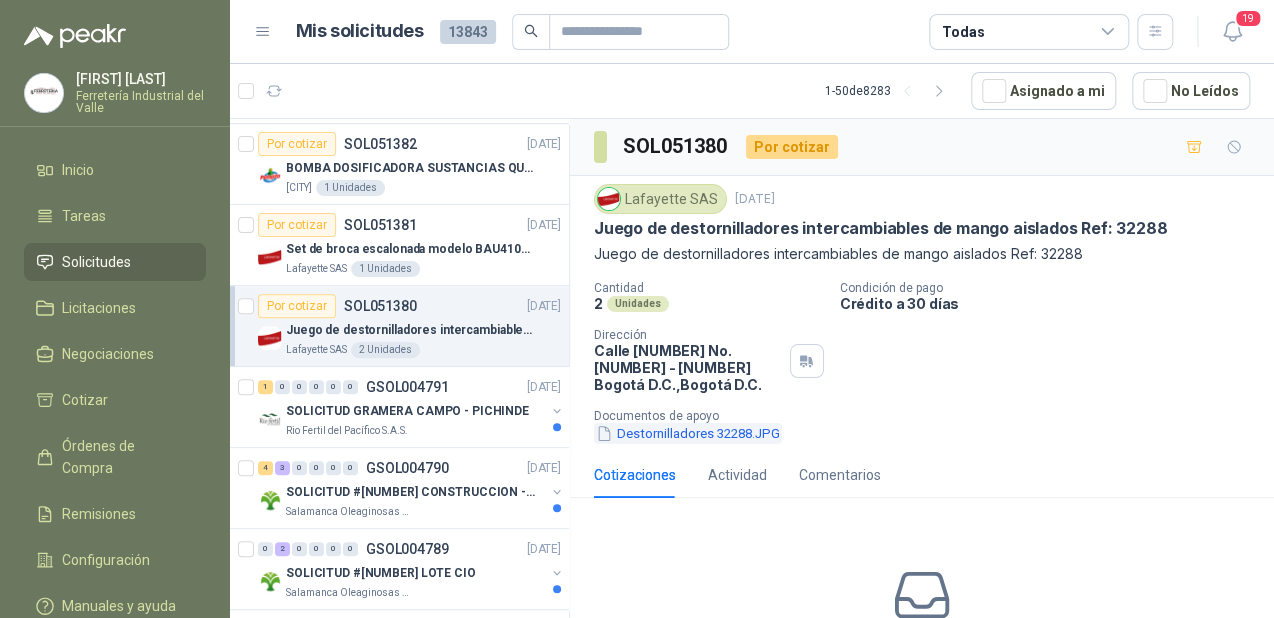 click on "Destornilladores 32288.JPG" at bounding box center [688, 433] 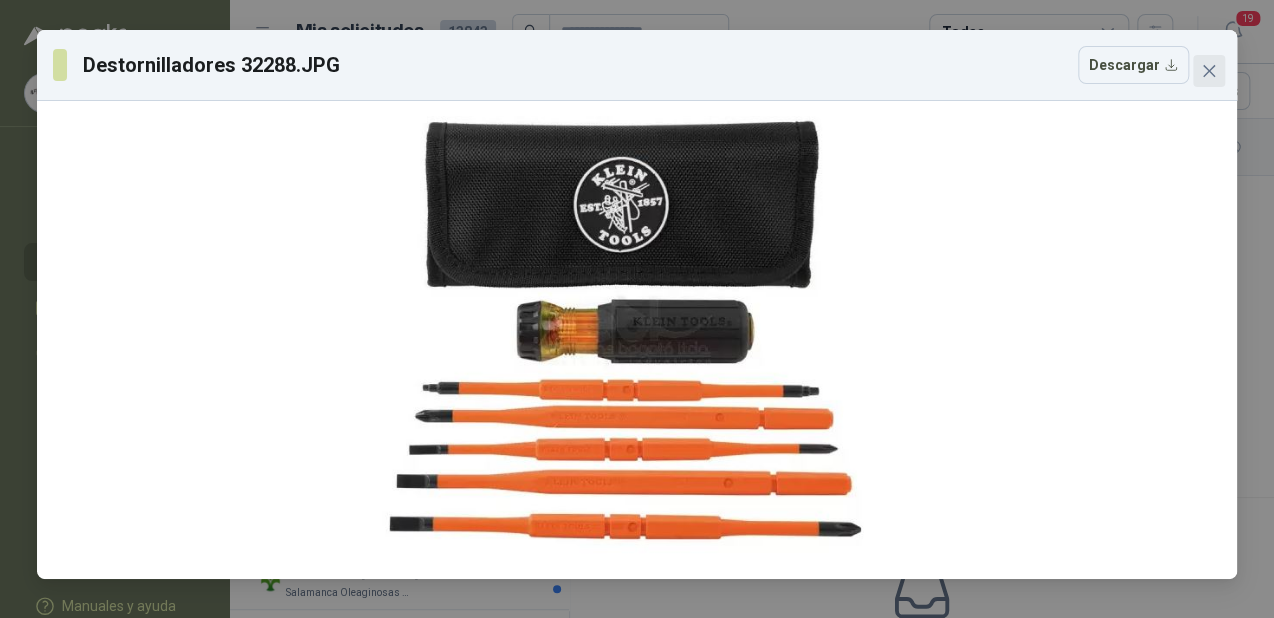 click at bounding box center [1209, 71] 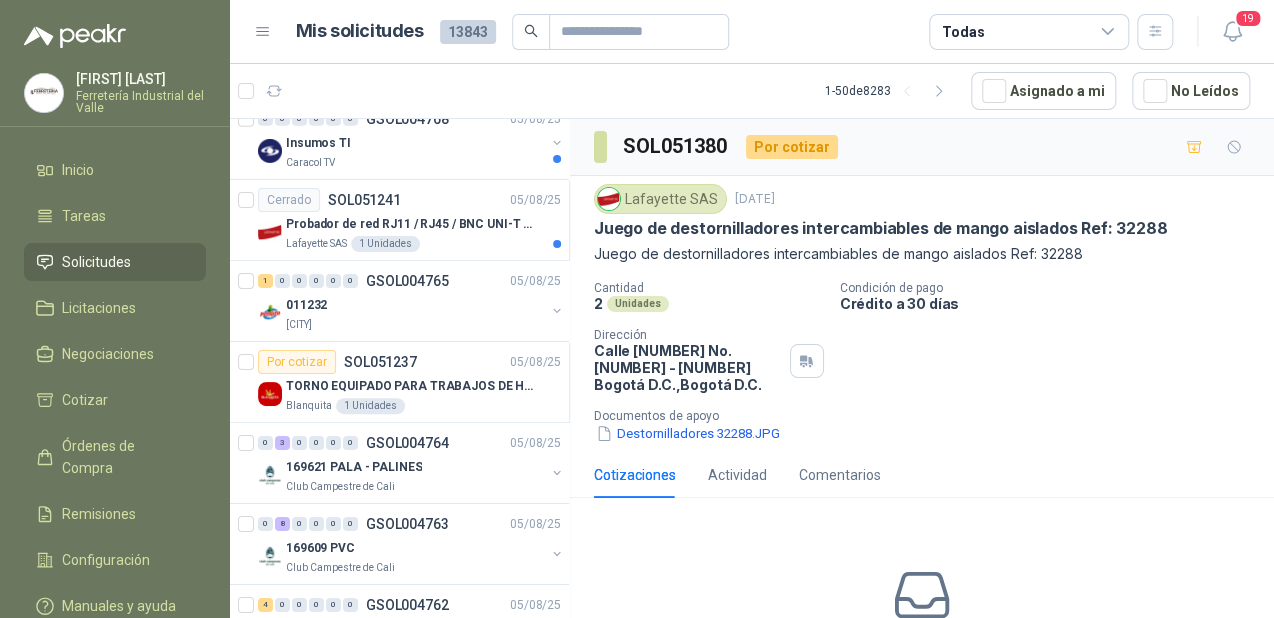 scroll, scrollTop: 2880, scrollLeft: 0, axis: vertical 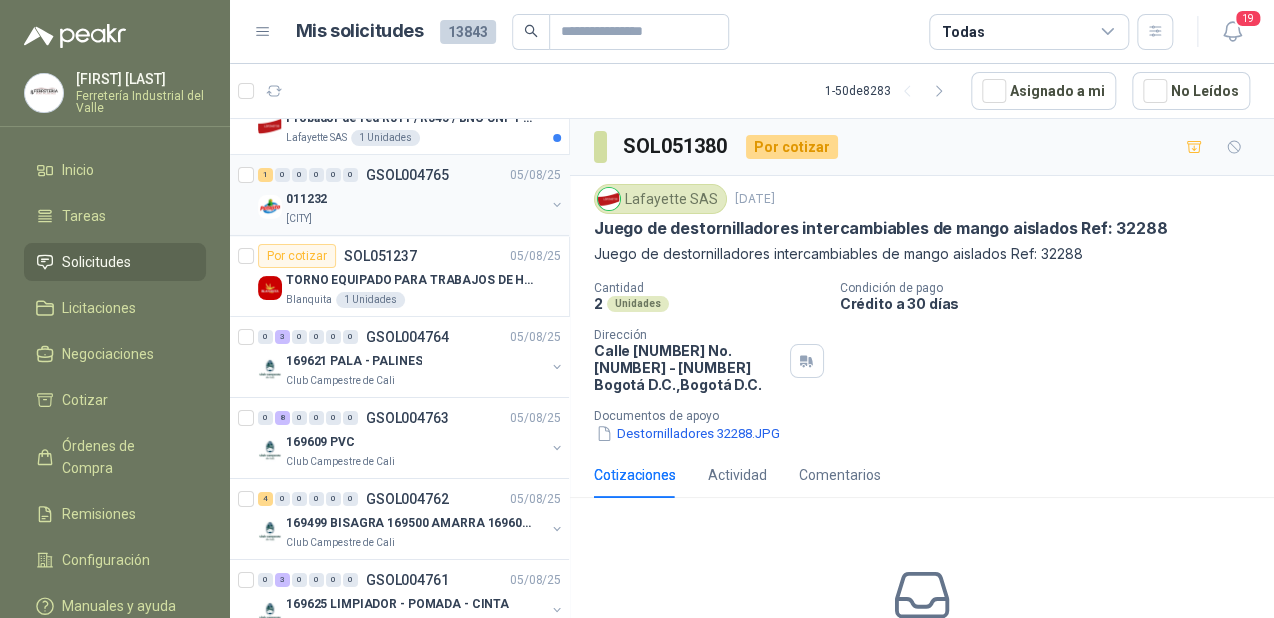 click on "011232" at bounding box center [415, 199] 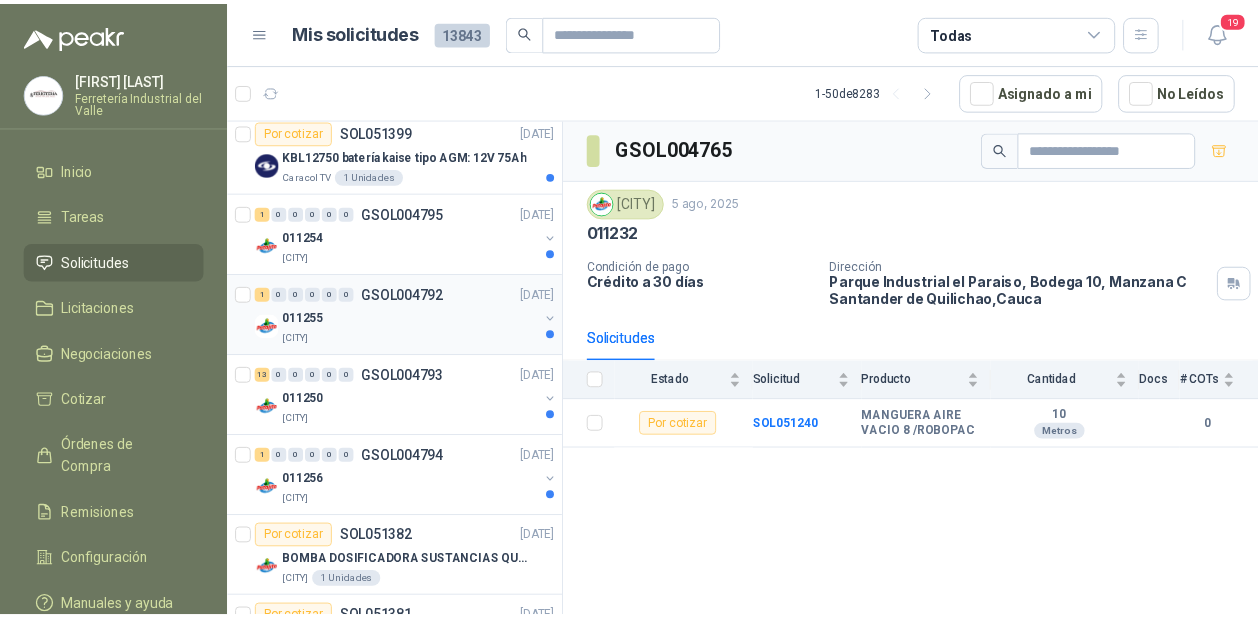 scroll, scrollTop: 0, scrollLeft: 0, axis: both 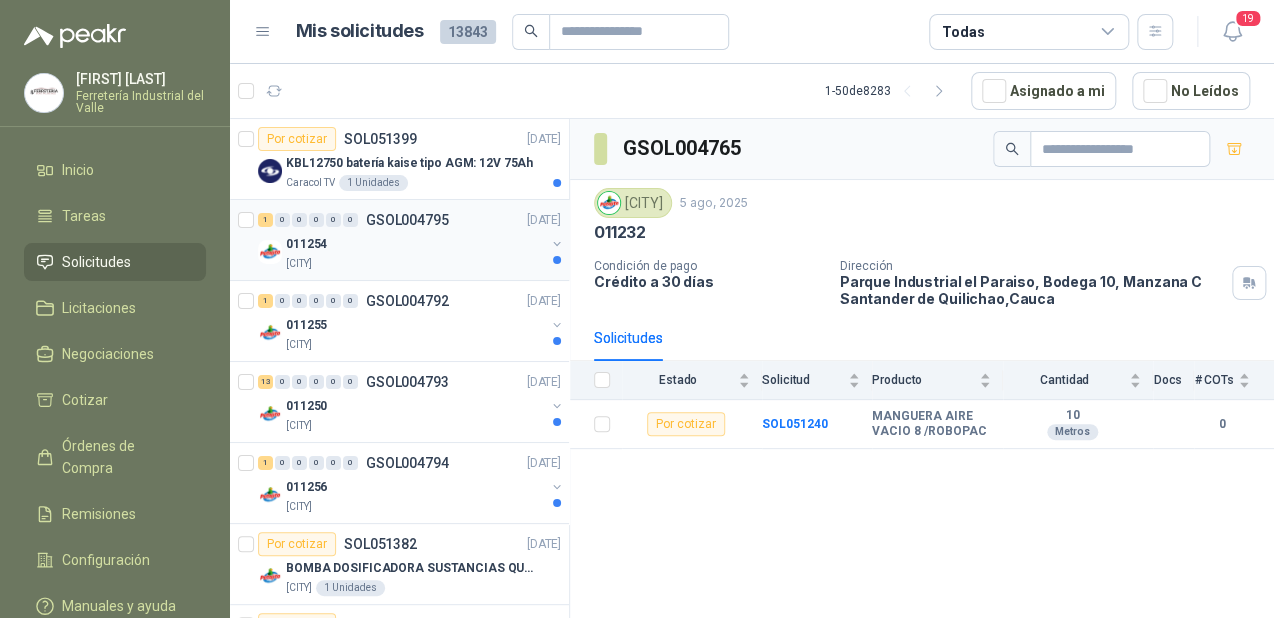 click on "[CITY]" at bounding box center (415, 264) 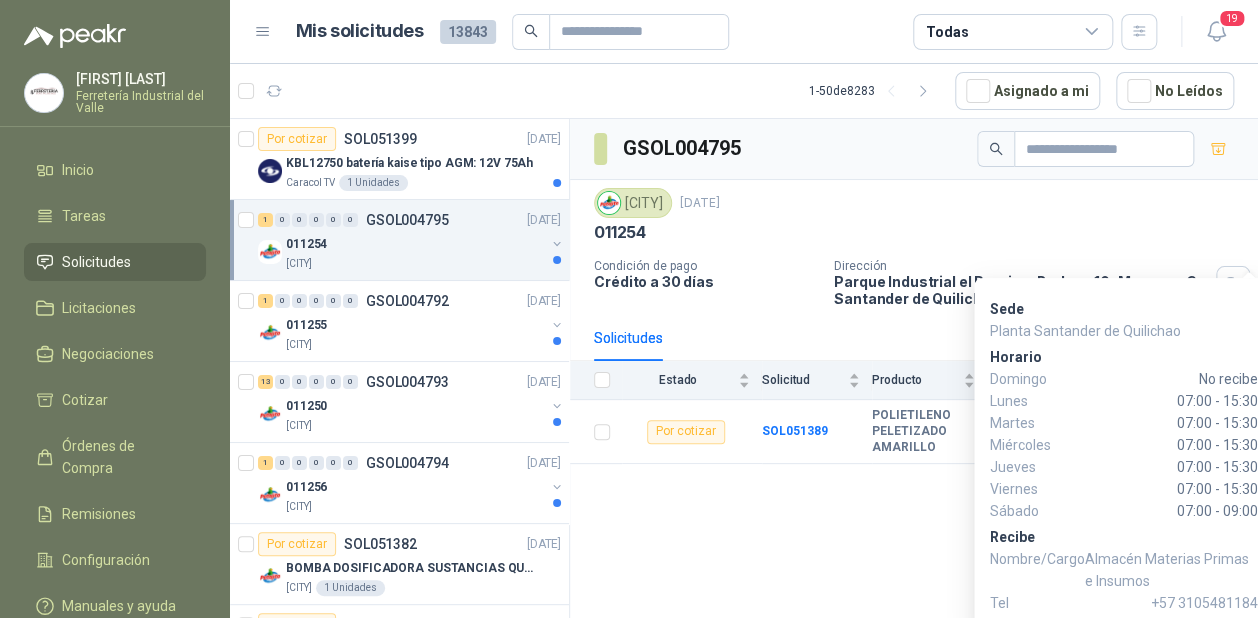 click on "Sede Planta Santander de Quilichao  Horario Domingo No recibe Lunes 07:00 - 15:30 Martes 07:00 - 15:30 Miércoles 07:00 - 15:30 Jueves 07:00 - 15:30 Viernes 07:00 - 15:30 Sábado 07:00 - 09:00 Recibe Nombre/Cargo  Almacén Materias Primas e Insumos Tel  +[COUNTRY CODE] [PHONE]" at bounding box center (1124, 454) 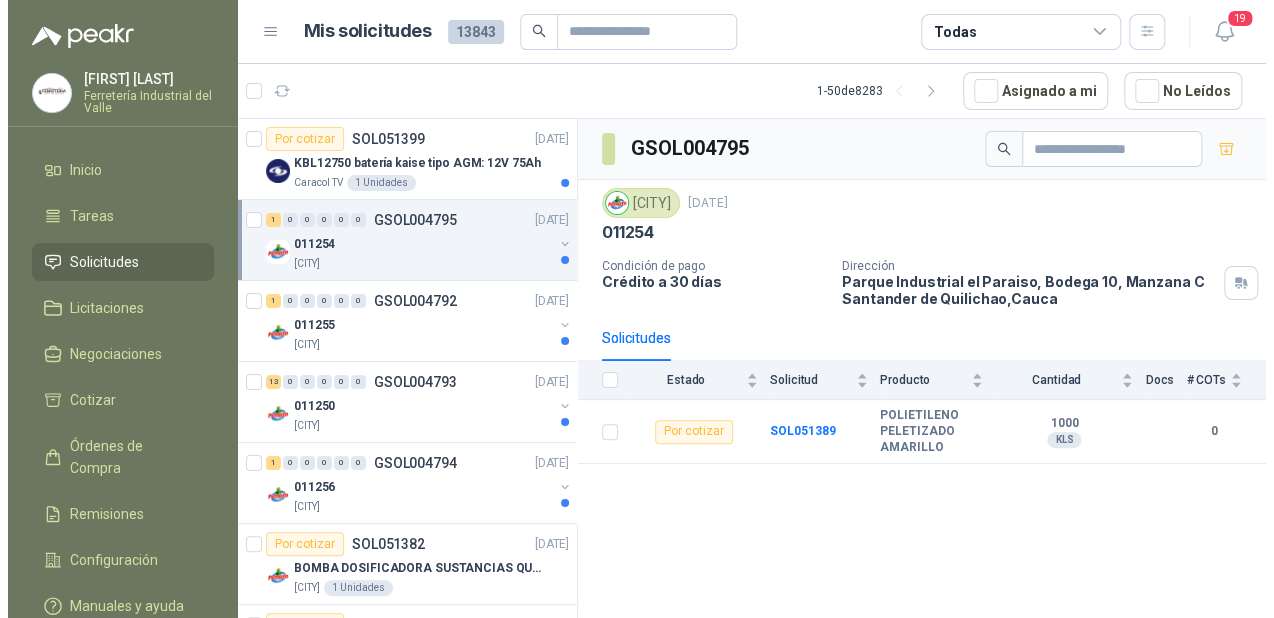 scroll, scrollTop: 0, scrollLeft: 0, axis: both 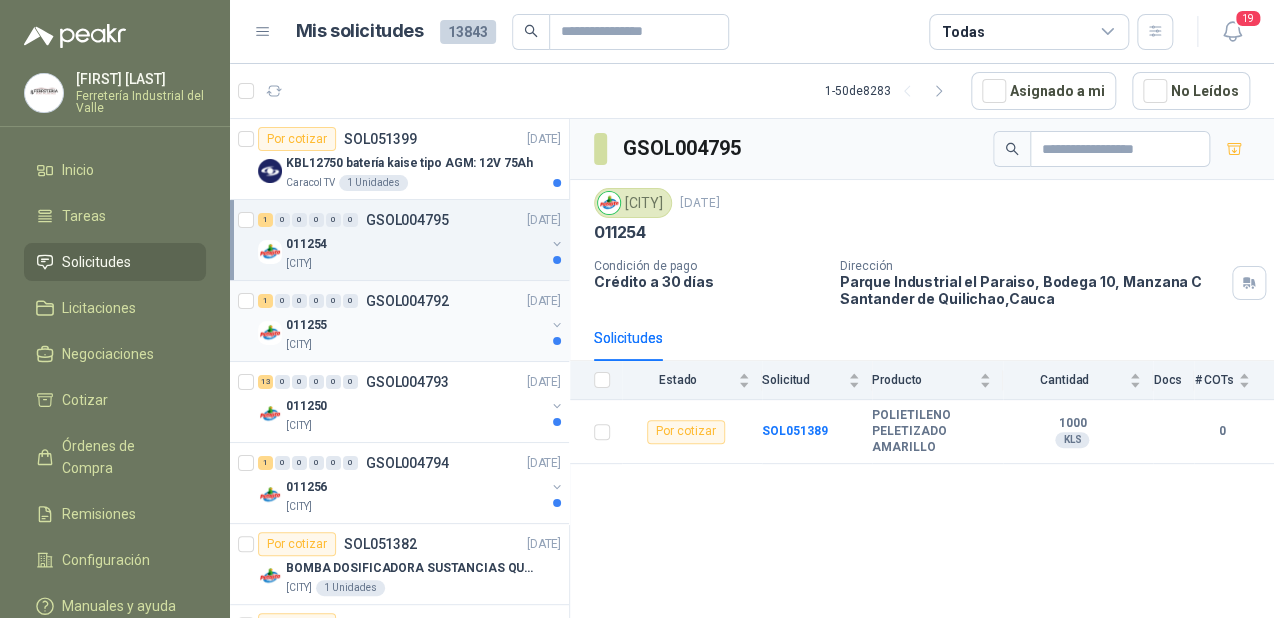click on "011255" at bounding box center (415, 325) 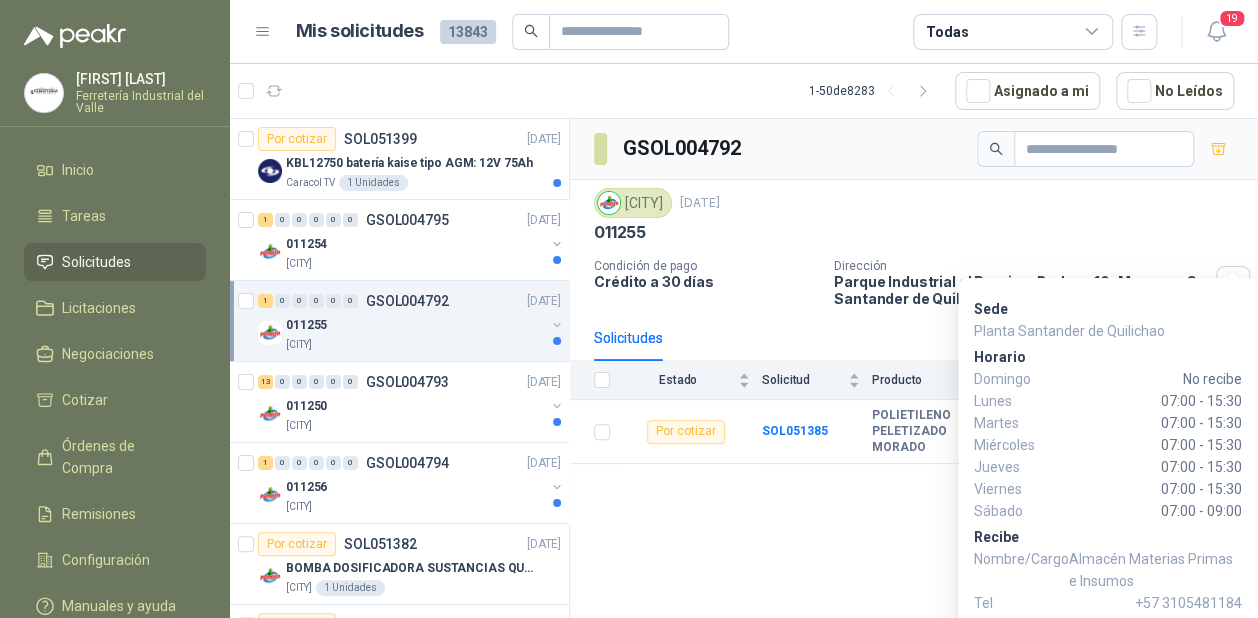 click on "Sede Planta Santander de Quilichao  Horario Domingo No recibe Lunes 07:00 - 15:30 Martes 07:00 - 15:30 Miércoles 07:00 - 15:30 Jueves 07:00 - 15:30 Viernes 07:00 - 15:30 Sábado 07:00 - 09:00 Recibe Nombre/Cargo  Almacén Materias Primas e Insumos Tel  +[COUNTRY CODE] [PHONE]" at bounding box center (1108, 454) 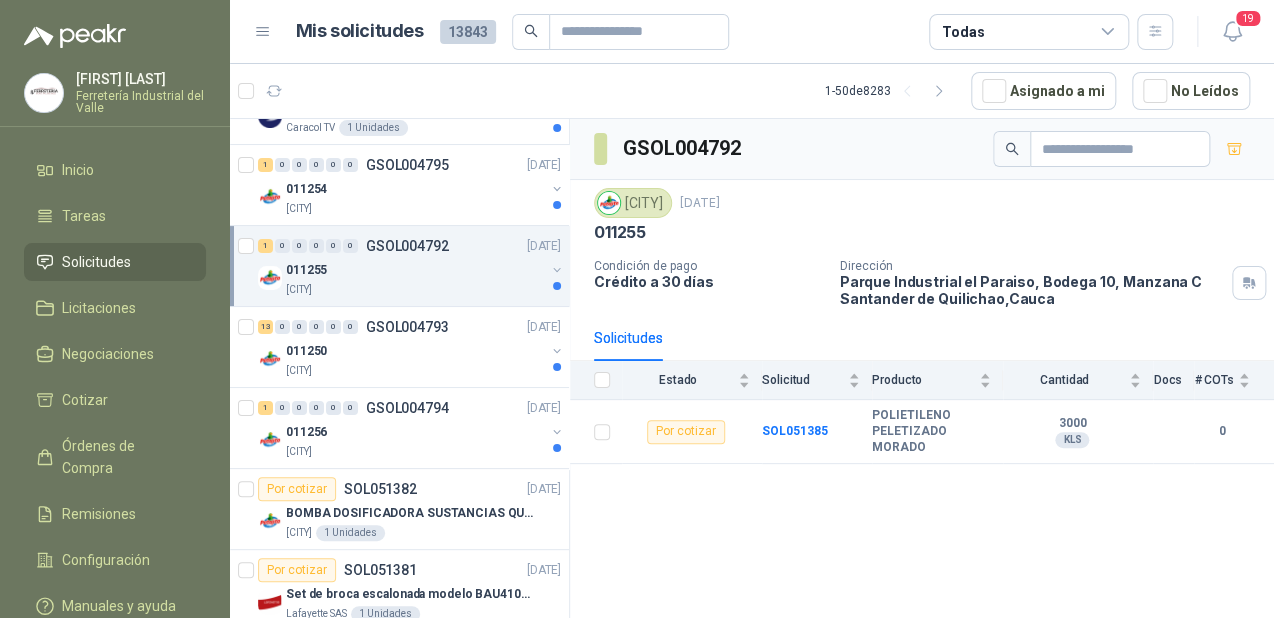 scroll, scrollTop: 80, scrollLeft: 0, axis: vertical 